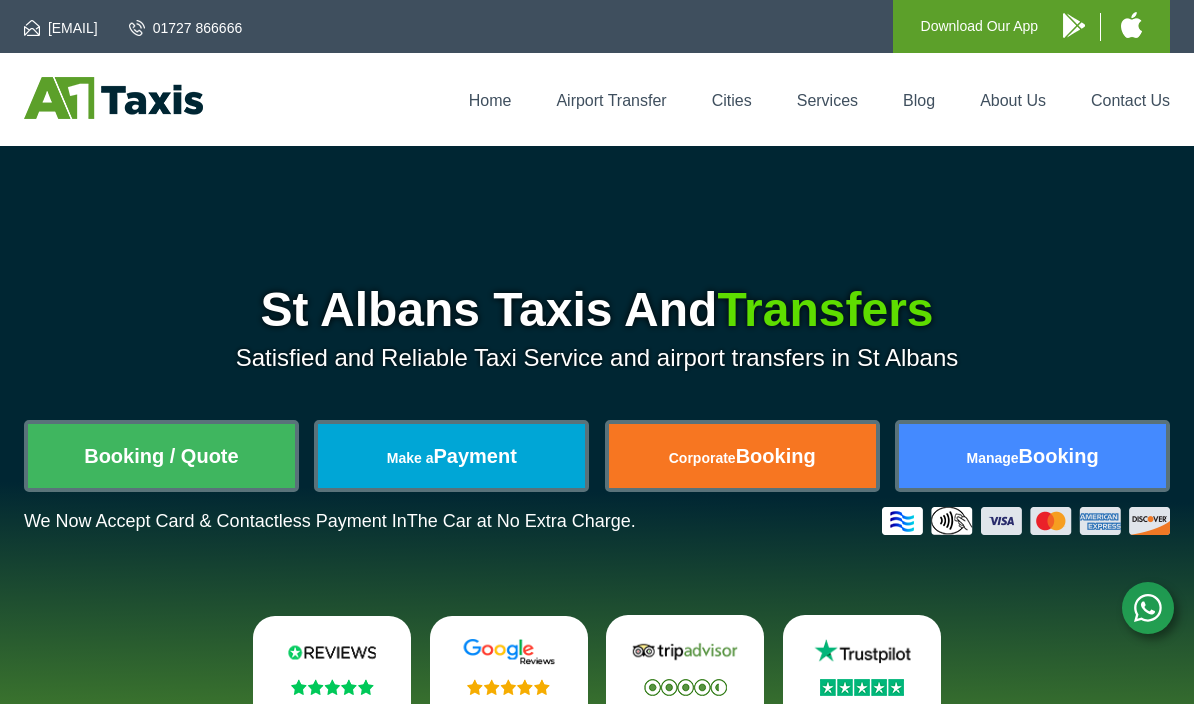 scroll, scrollTop: 130, scrollLeft: 0, axis: vertical 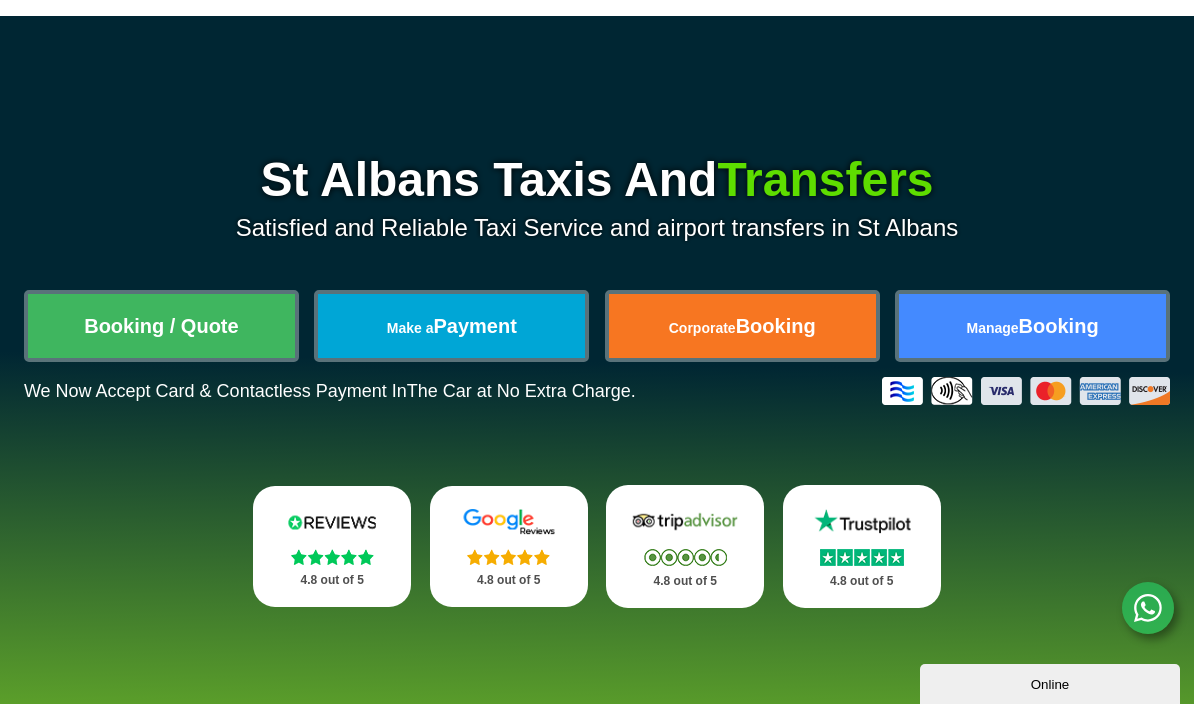 click on "Booking / Quote" at bounding box center (161, 326) 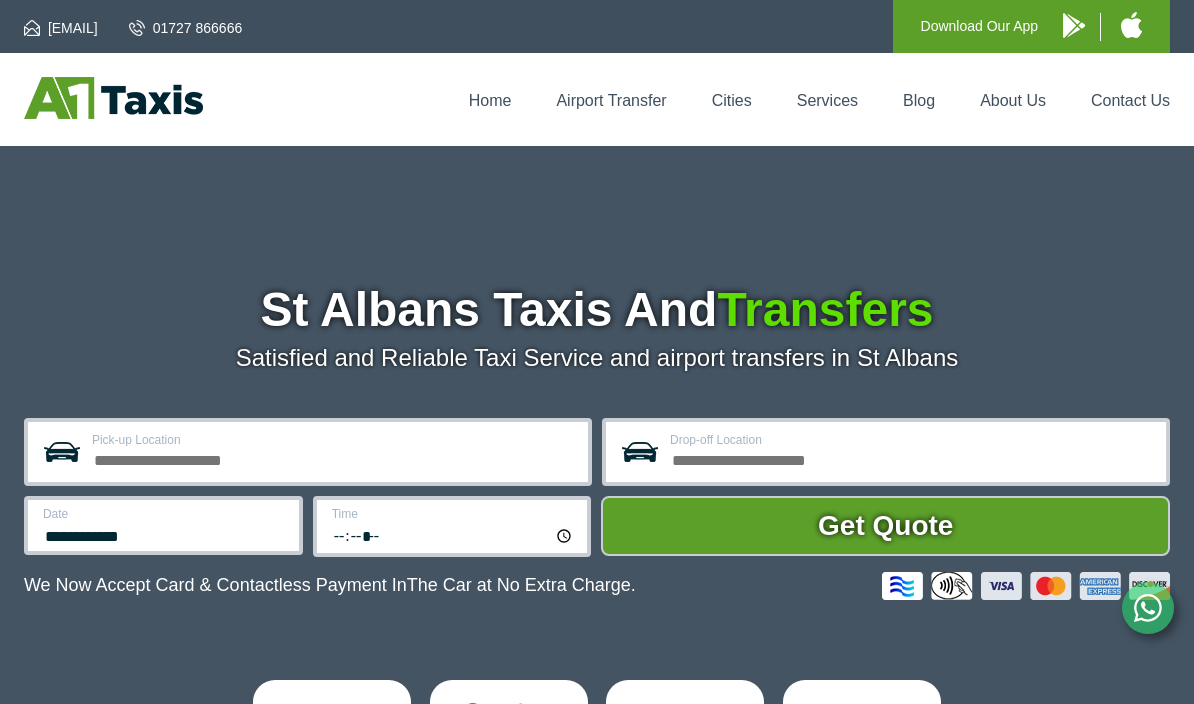 scroll, scrollTop: 0, scrollLeft: 0, axis: both 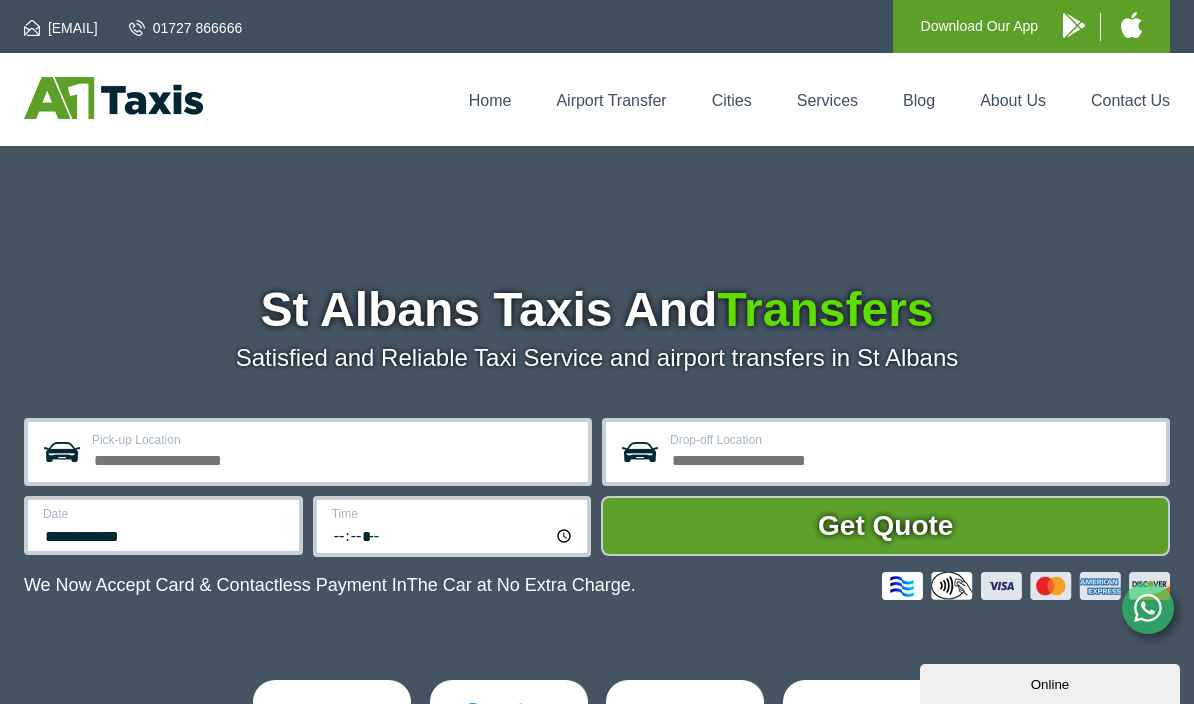 click on "Pick-up Location" at bounding box center (334, 458) 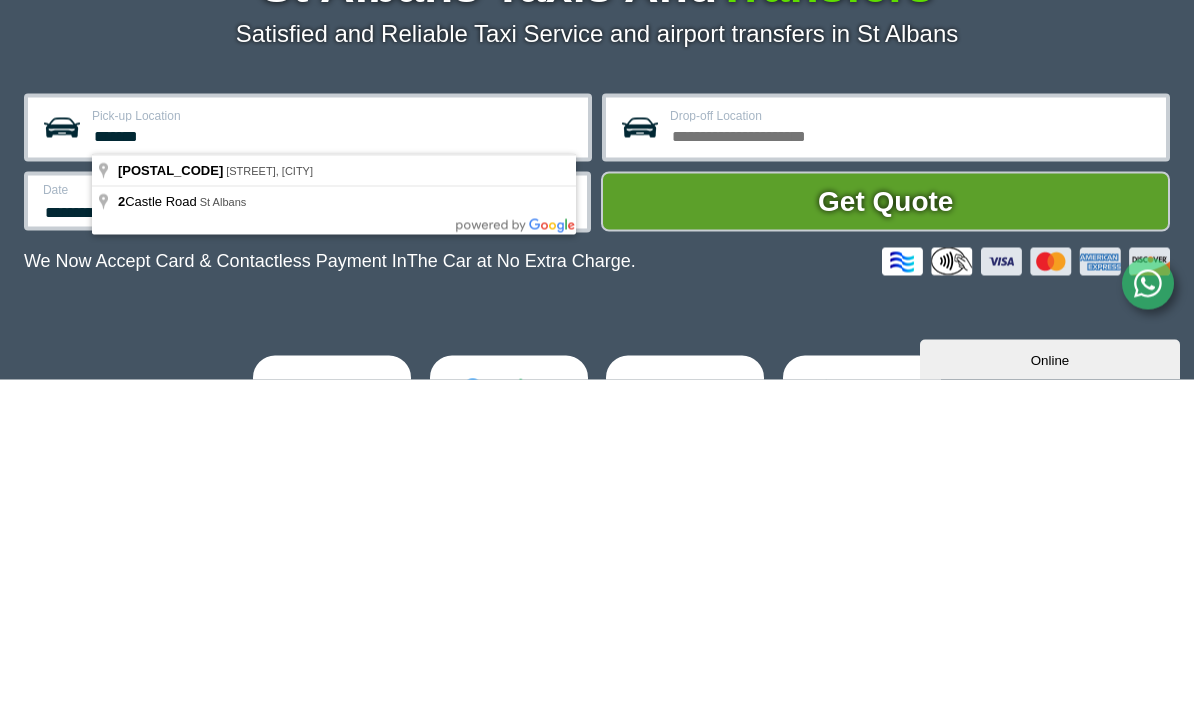 type on "*******" 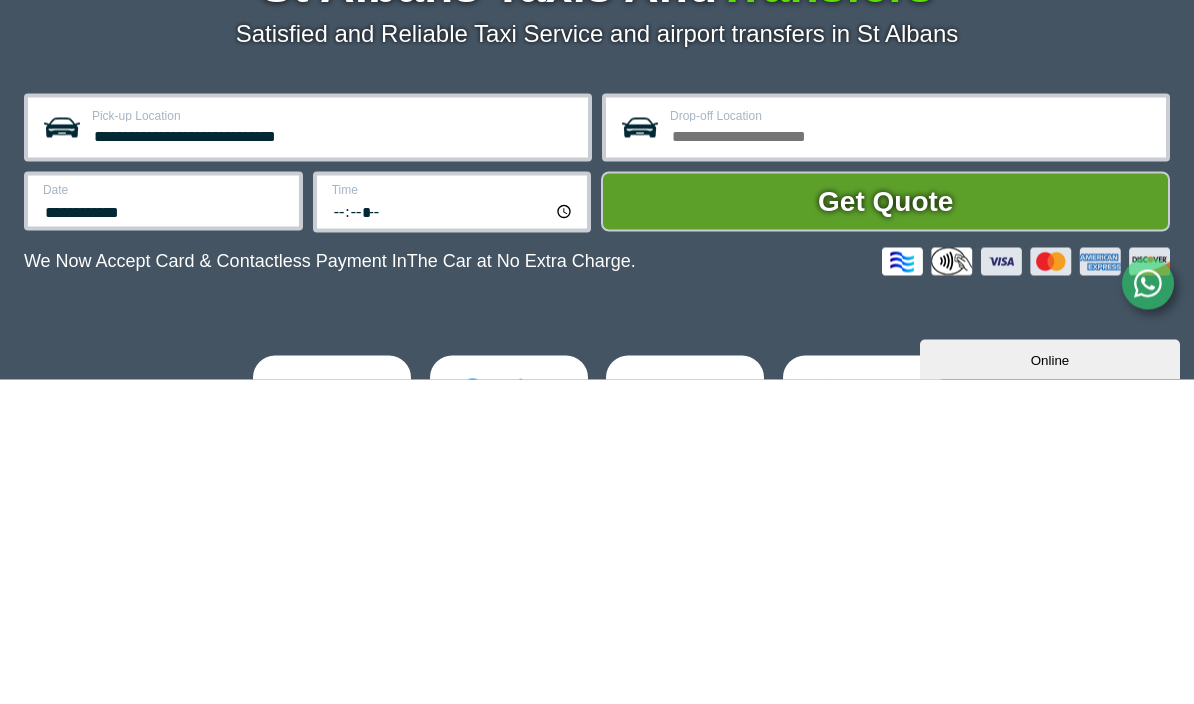 click on "Drop-off Location" at bounding box center (912, 458) 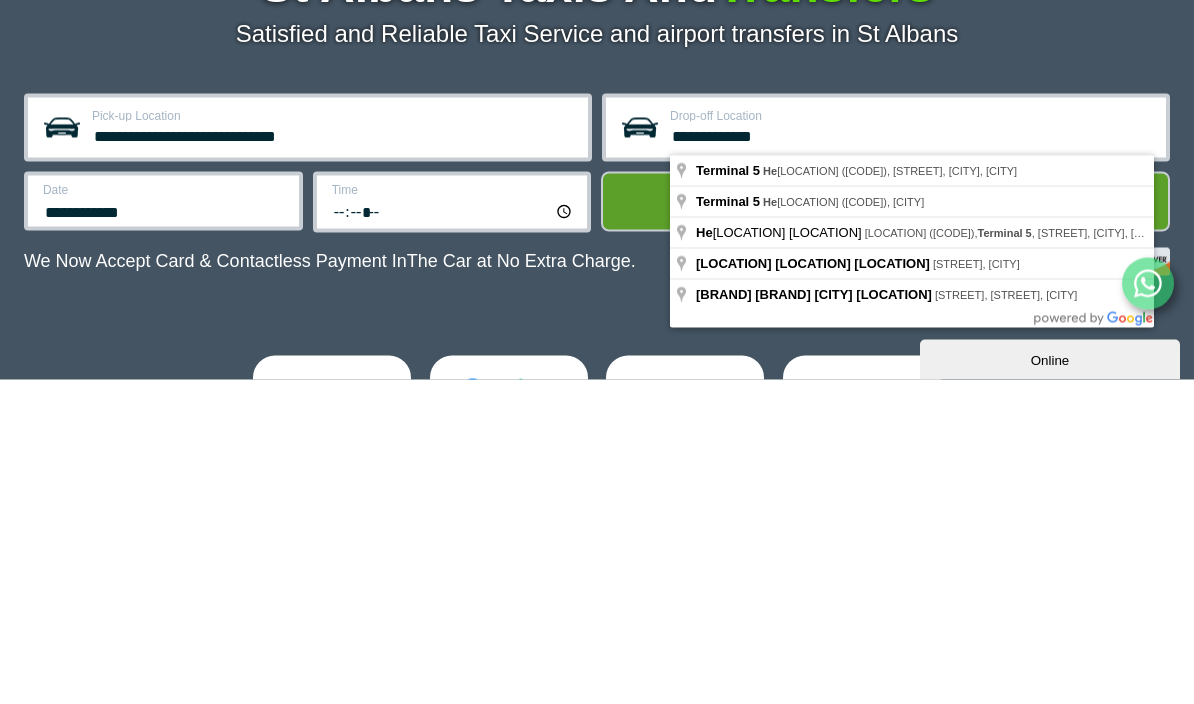 type on "**********" 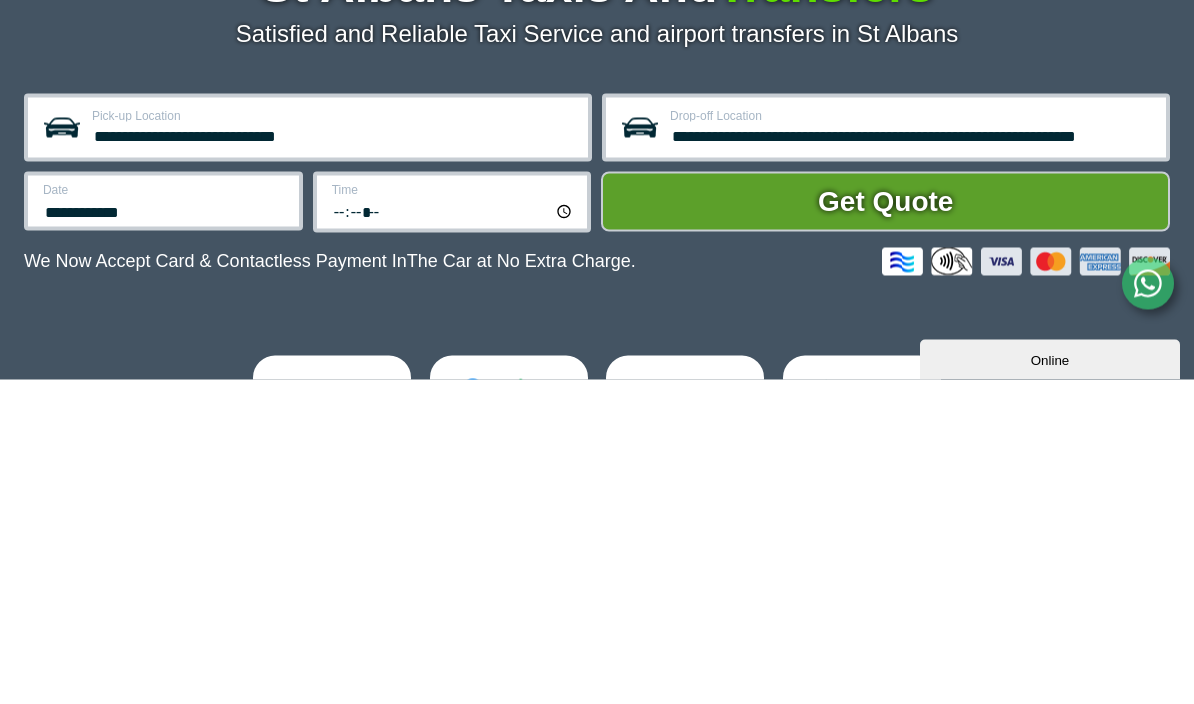 scroll, scrollTop: 325, scrollLeft: 0, axis: vertical 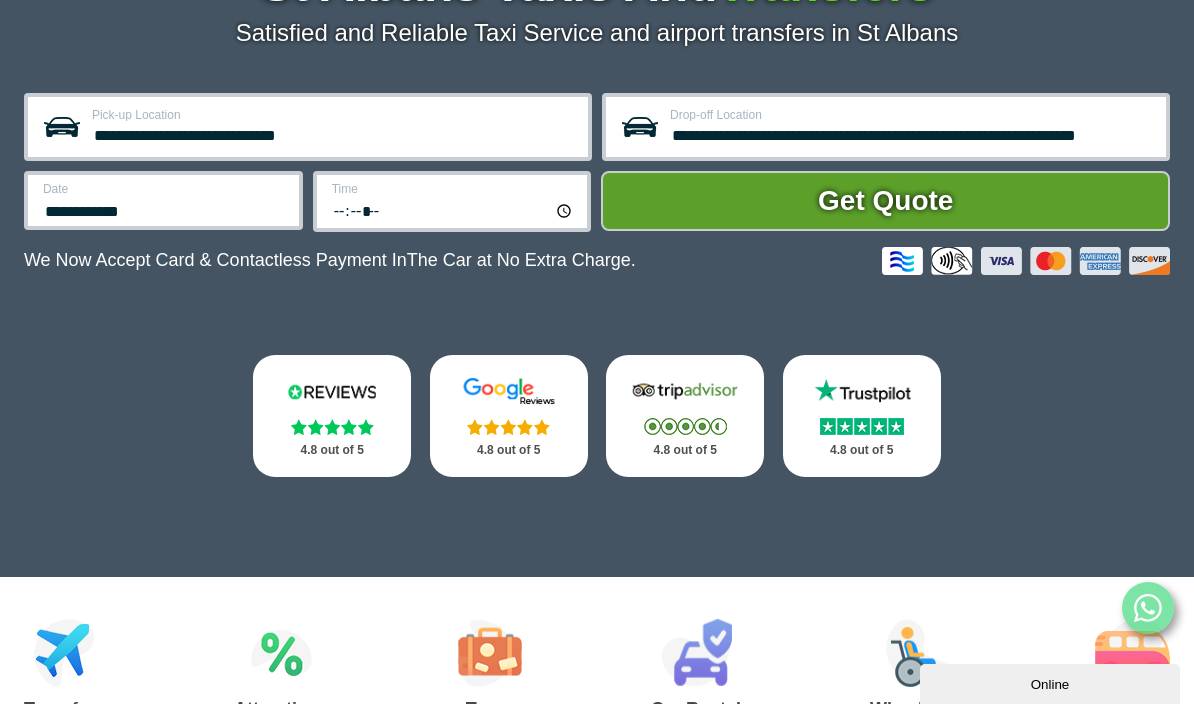 click on "**********" at bounding box center [165, 209] 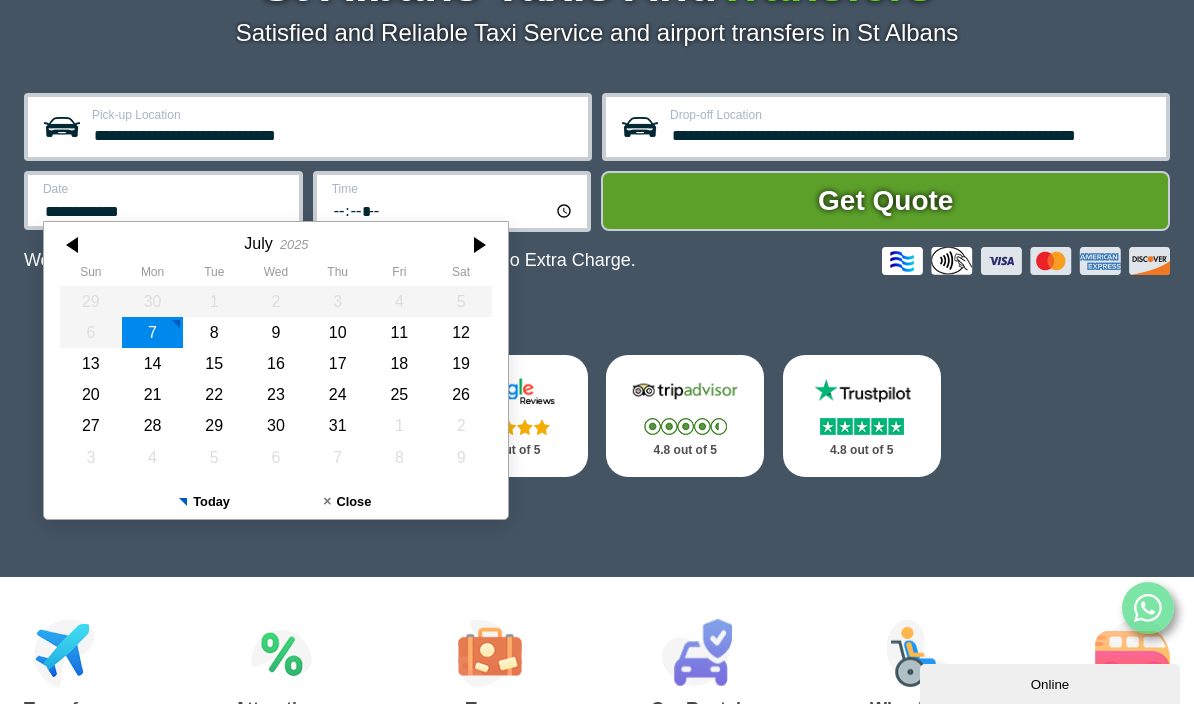 click on "29" at bounding box center (214, 425) 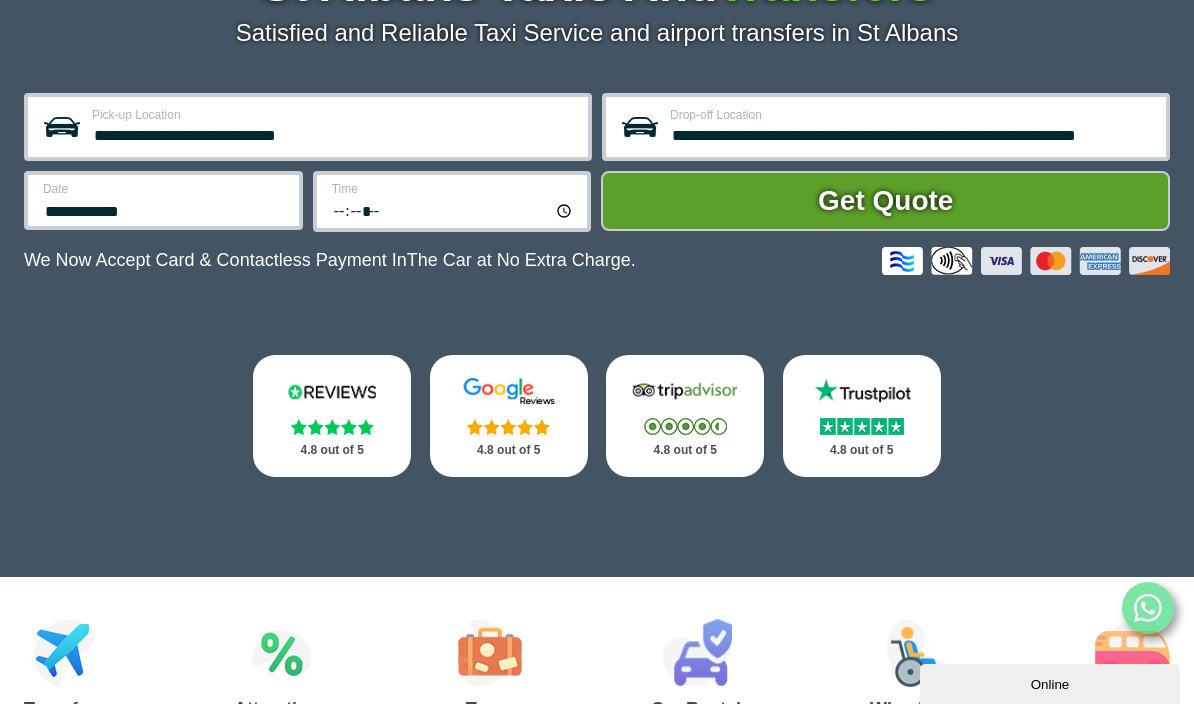 click on "*****" at bounding box center (454, 210) 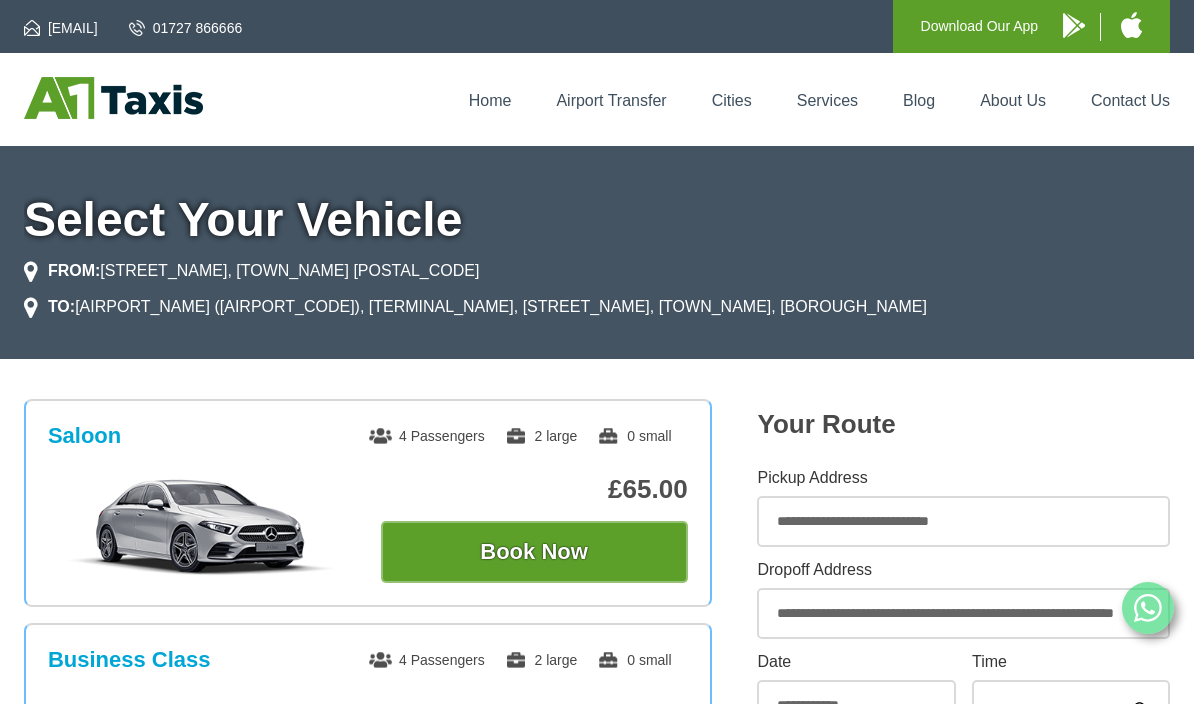 scroll, scrollTop: 0, scrollLeft: 0, axis: both 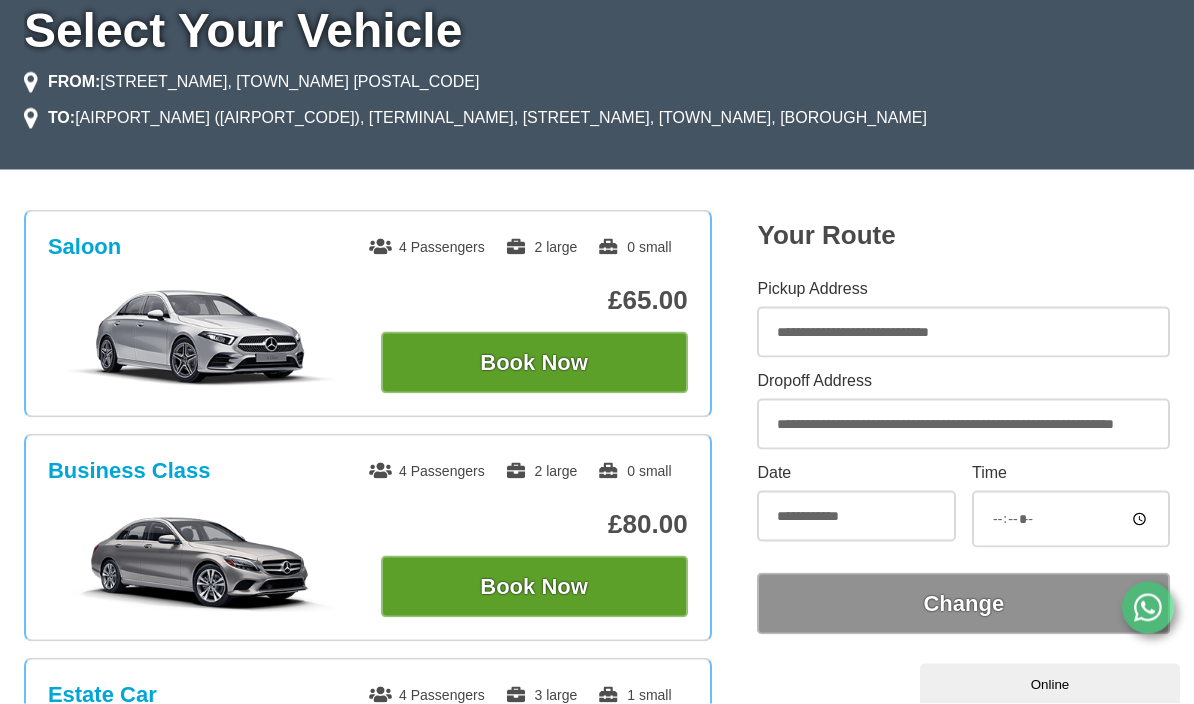 click on "Book Now" at bounding box center [534, 363] 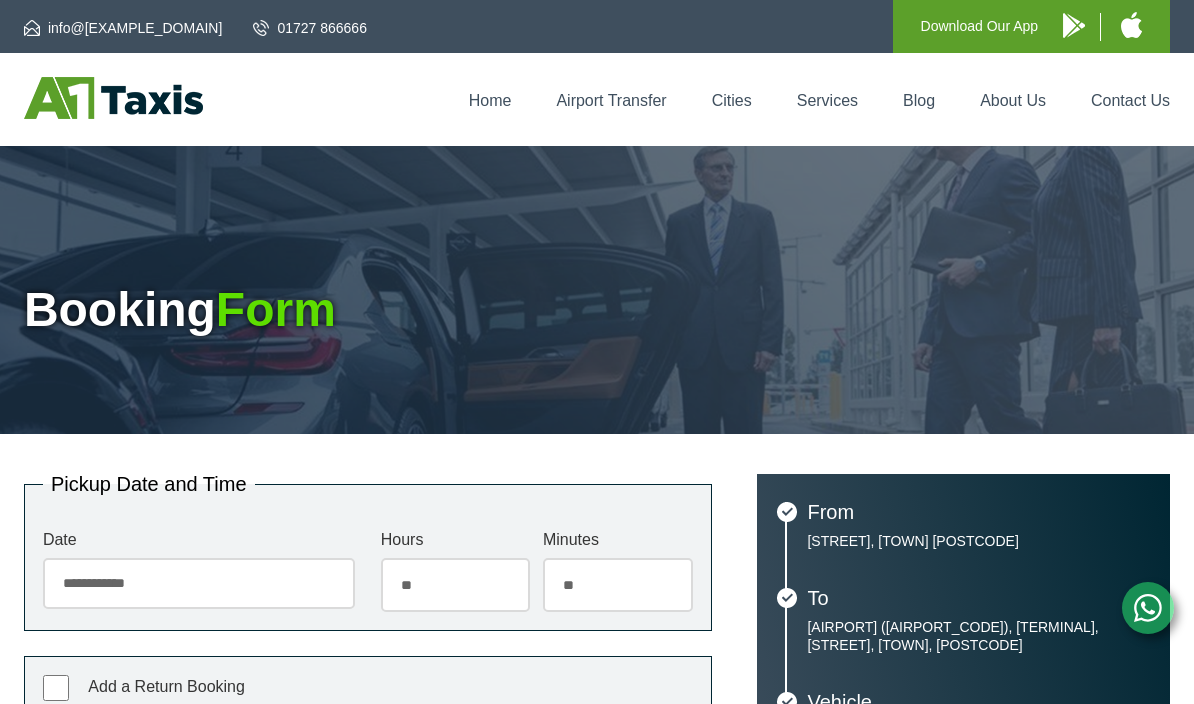 scroll, scrollTop: 0, scrollLeft: 0, axis: both 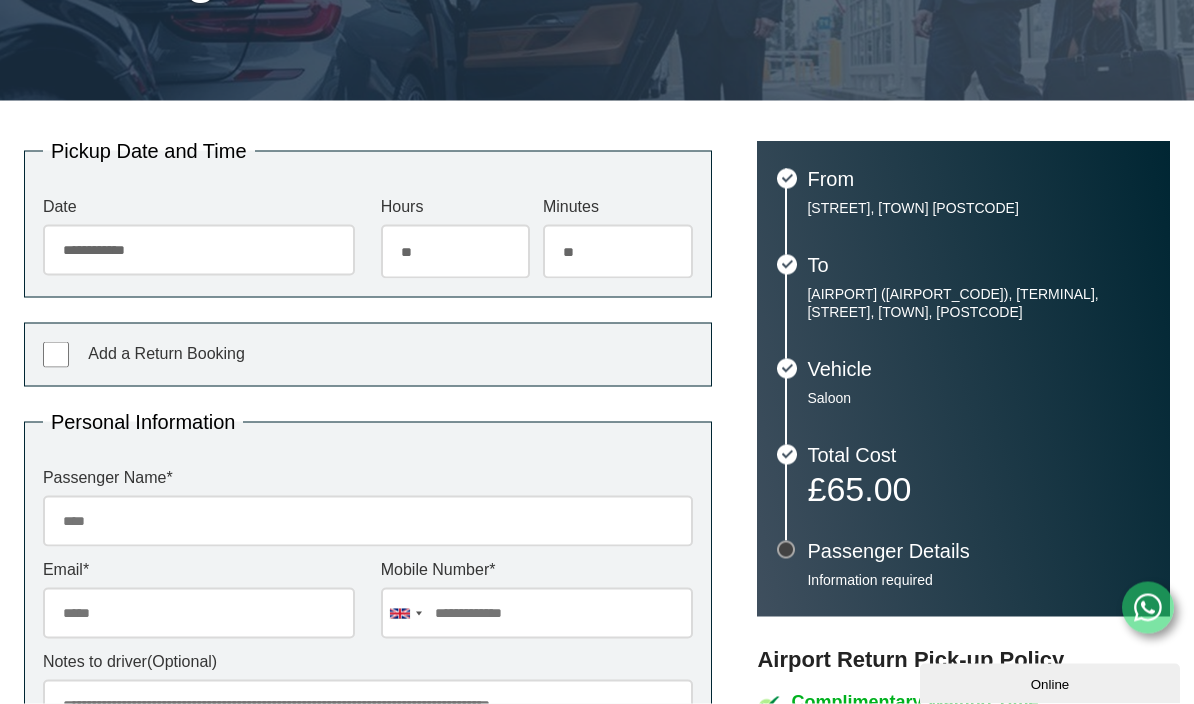 click on "Add a Return Booking" at bounding box center (368, 355) 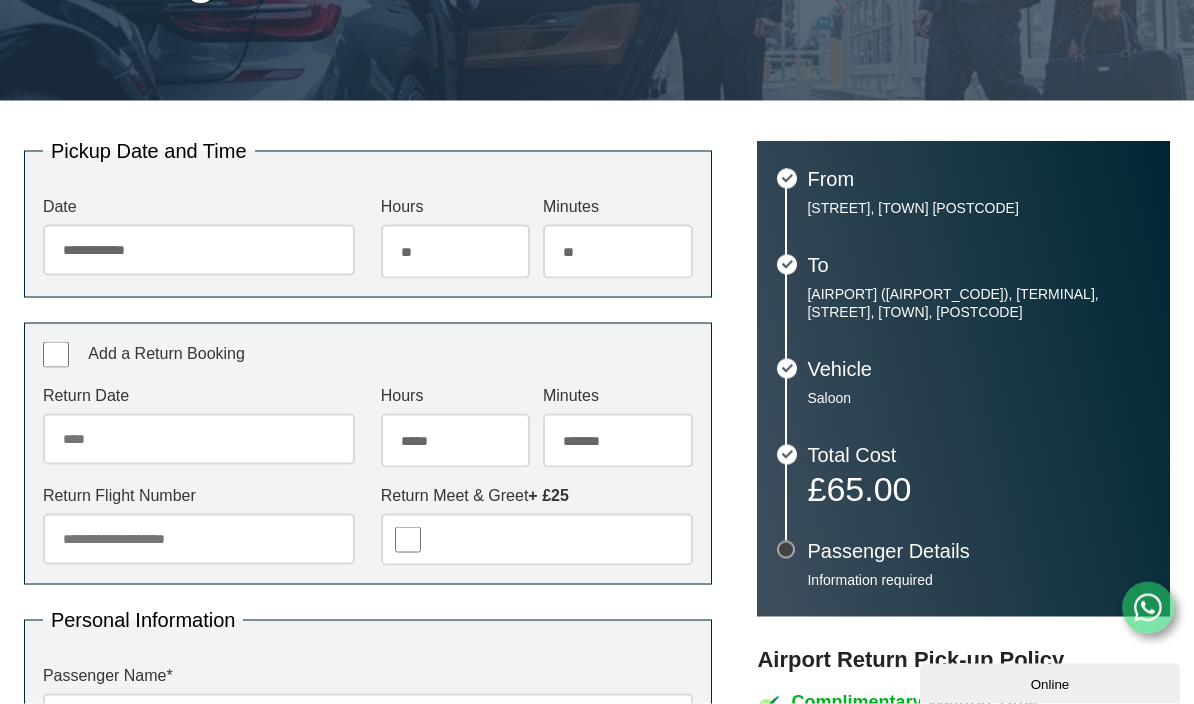 scroll, scrollTop: 334, scrollLeft: 0, axis: vertical 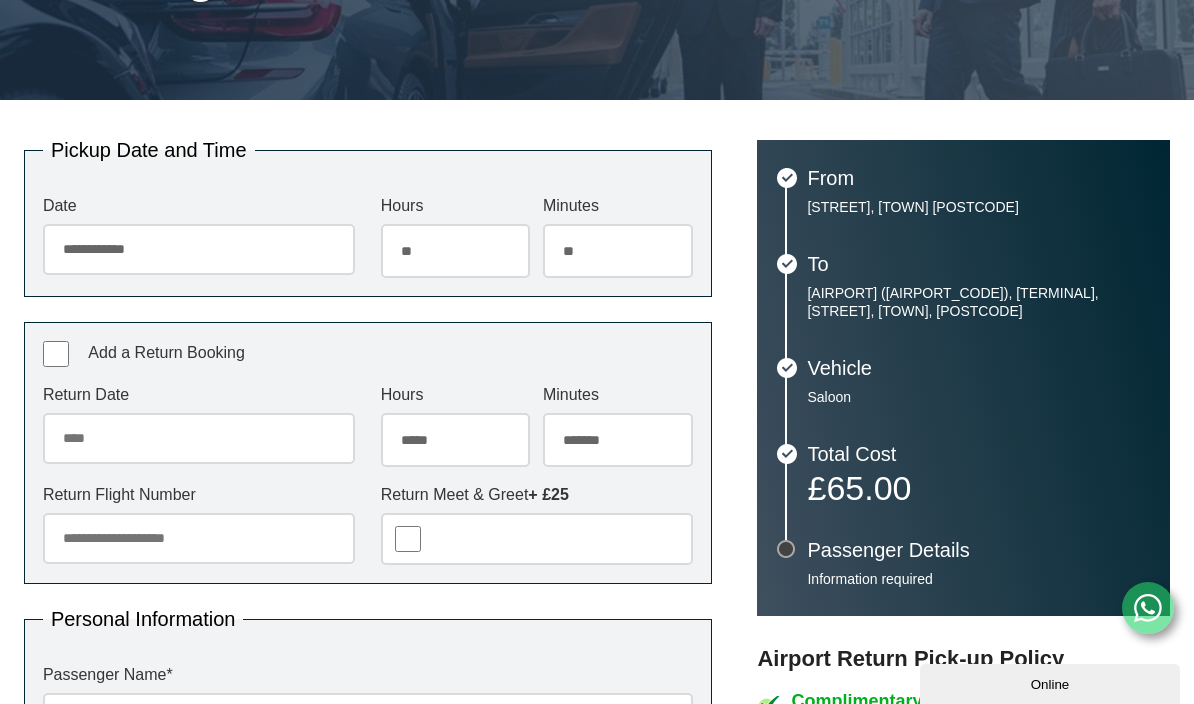 click on "Return Date" at bounding box center [199, 438] 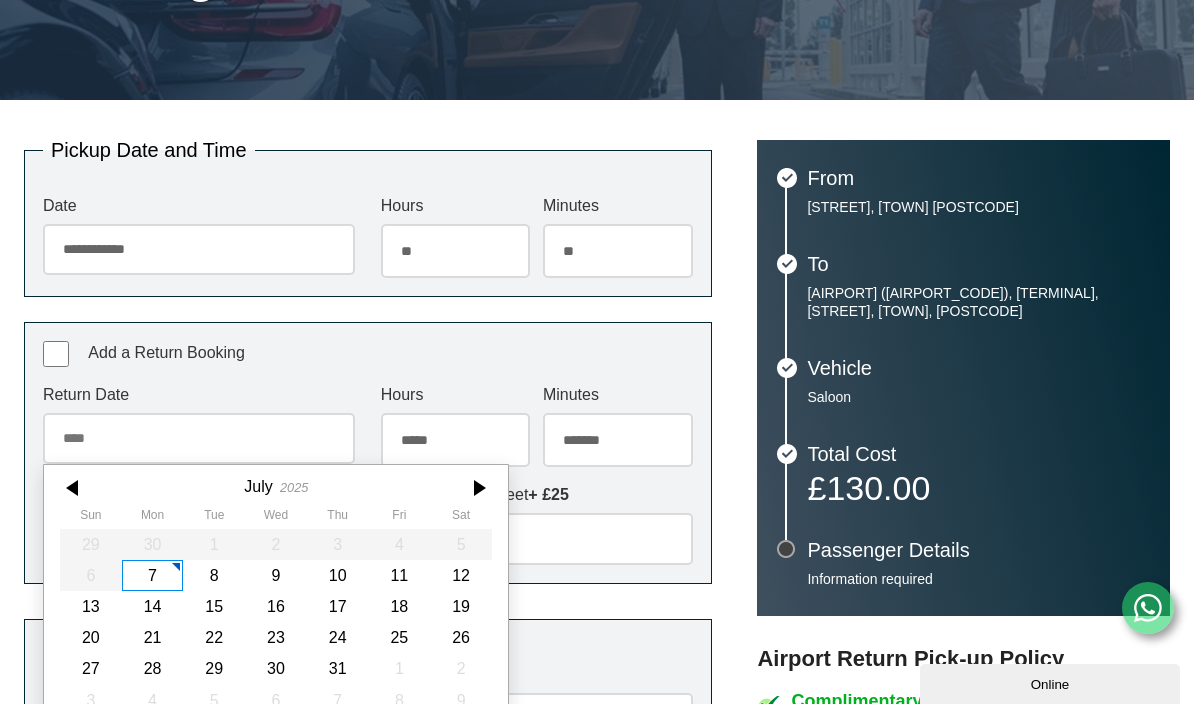 click at bounding box center (478, 488) 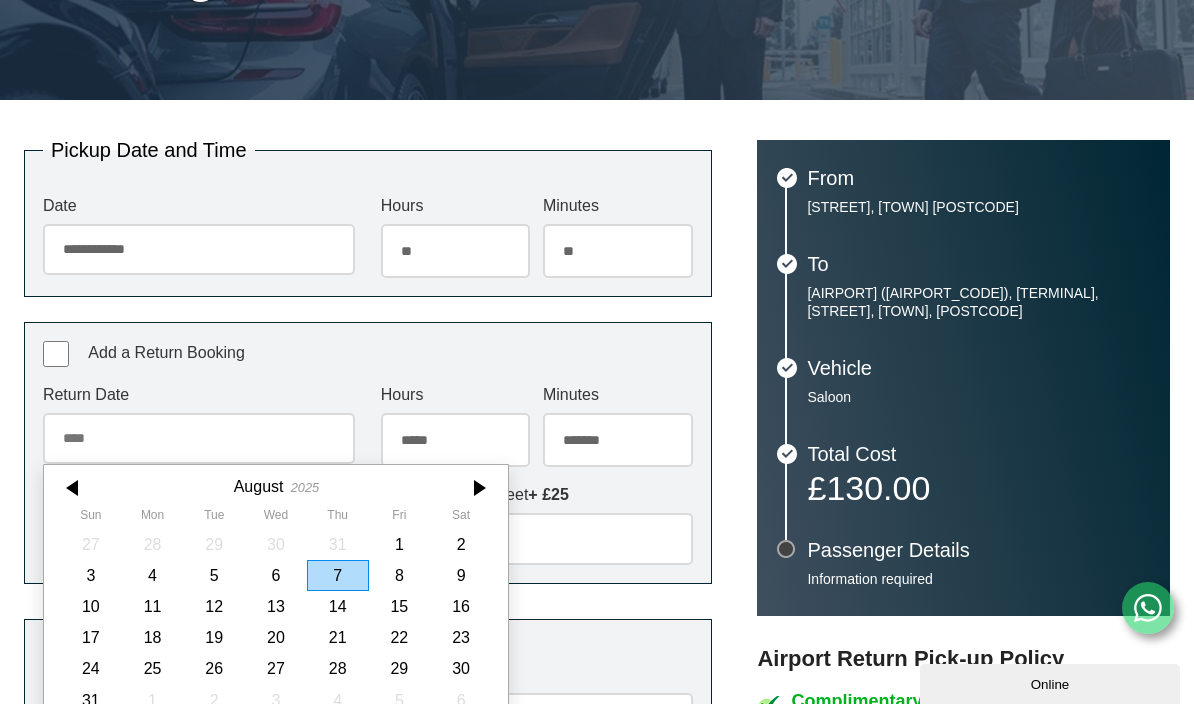 click on "4" at bounding box center [153, 575] 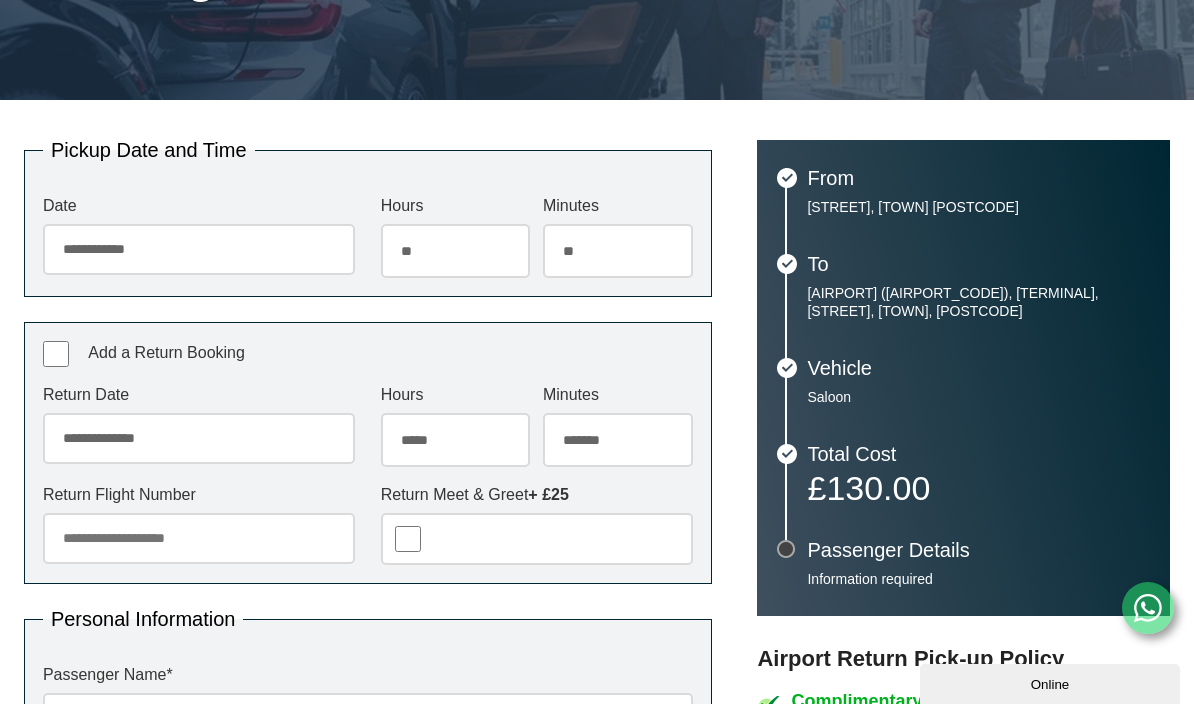 click on "*****
**
**
**
**
**
**
** ** ** ** ** ** ** ** ** ** ** ** ** ** ** ** ** **" at bounding box center [456, 440] 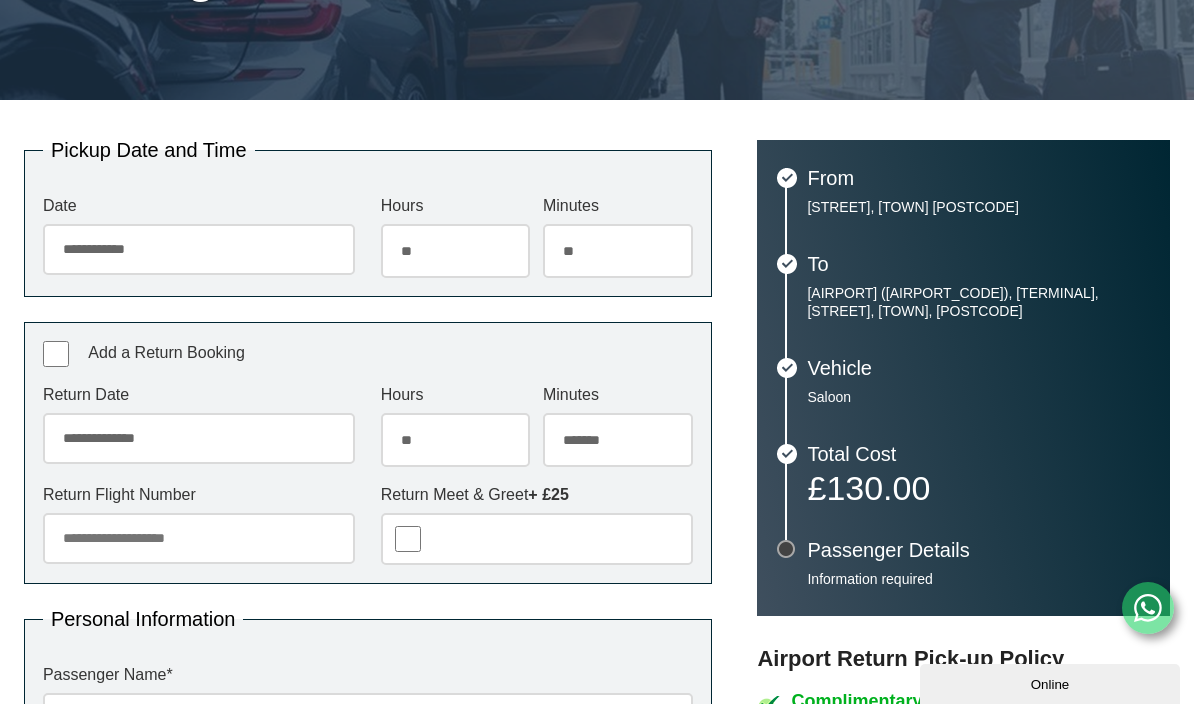 click on "*******
**
**
**
**
**
**
** ** ** ** ** ** ** ** ** ** ** ** ** ** ** ** ** ** ** ** ** ** ** ** ** ** **" at bounding box center [618, 440] 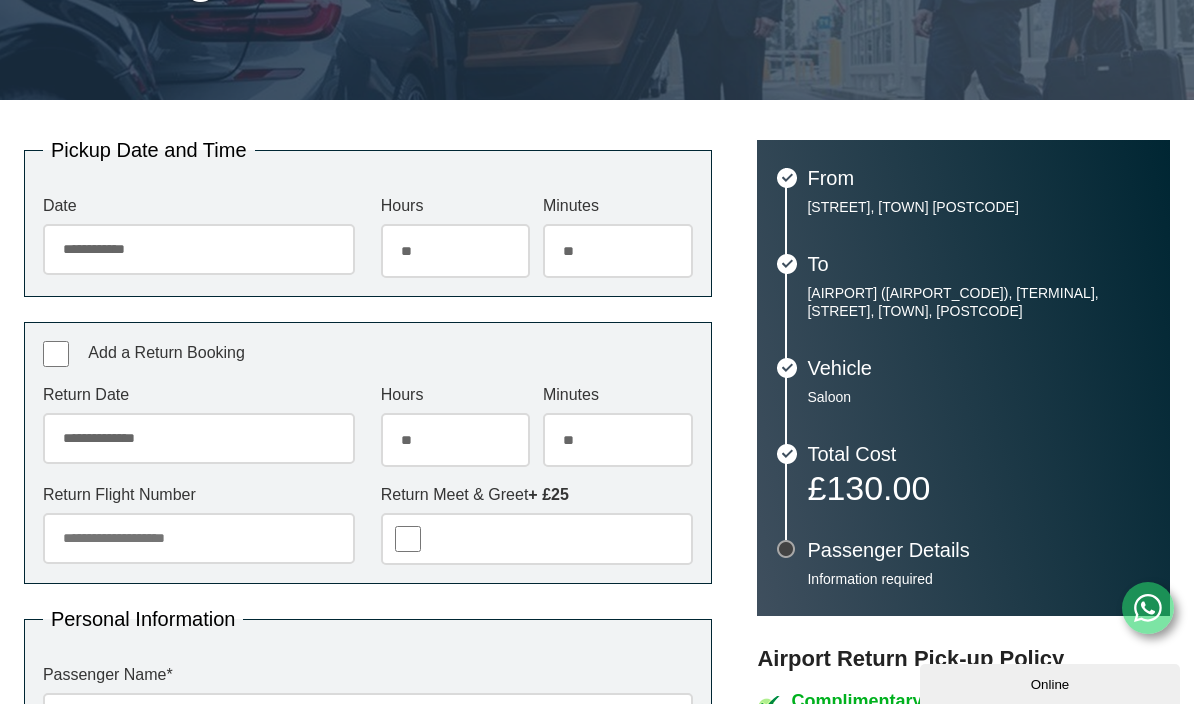 click on "Return Flight Number" at bounding box center (199, 538) 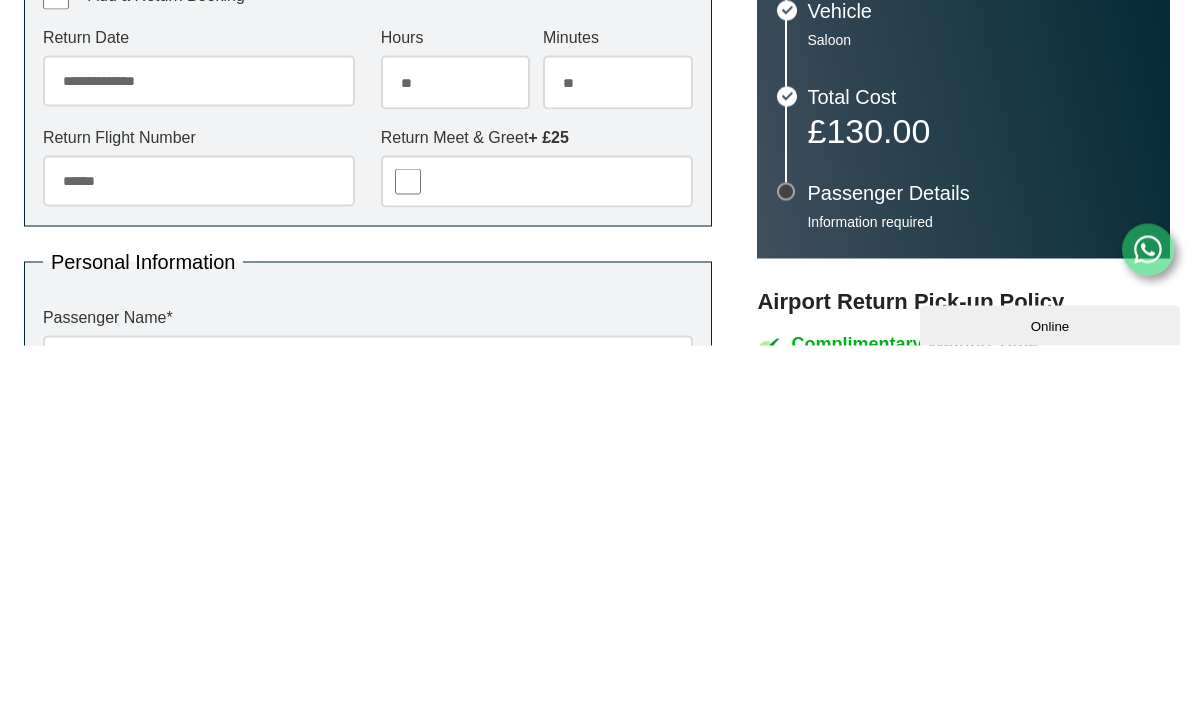 scroll, scrollTop: 692, scrollLeft: 0, axis: vertical 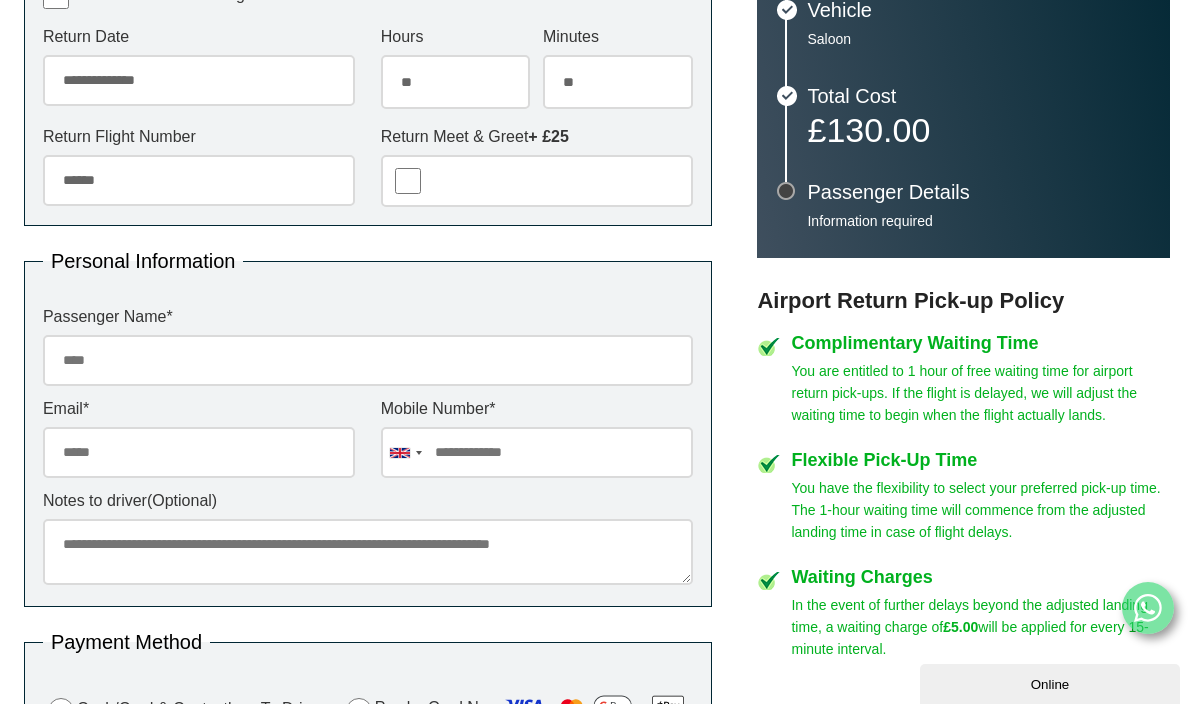 type on "******" 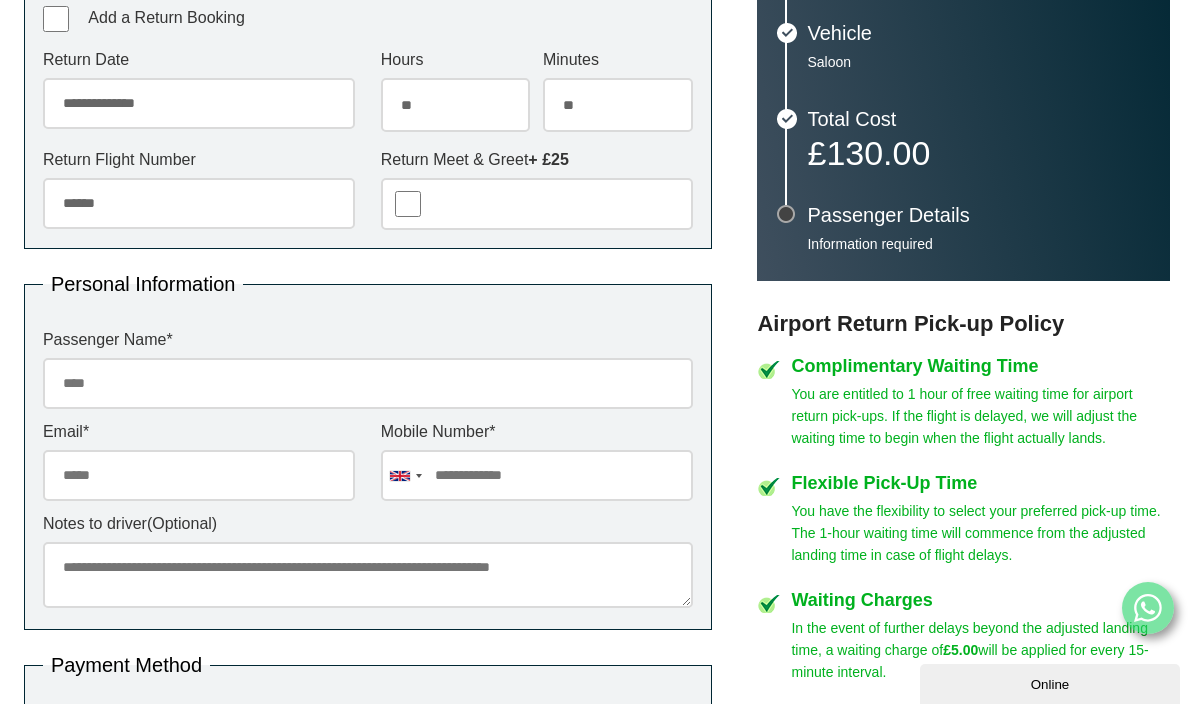 scroll, scrollTop: 669, scrollLeft: 0, axis: vertical 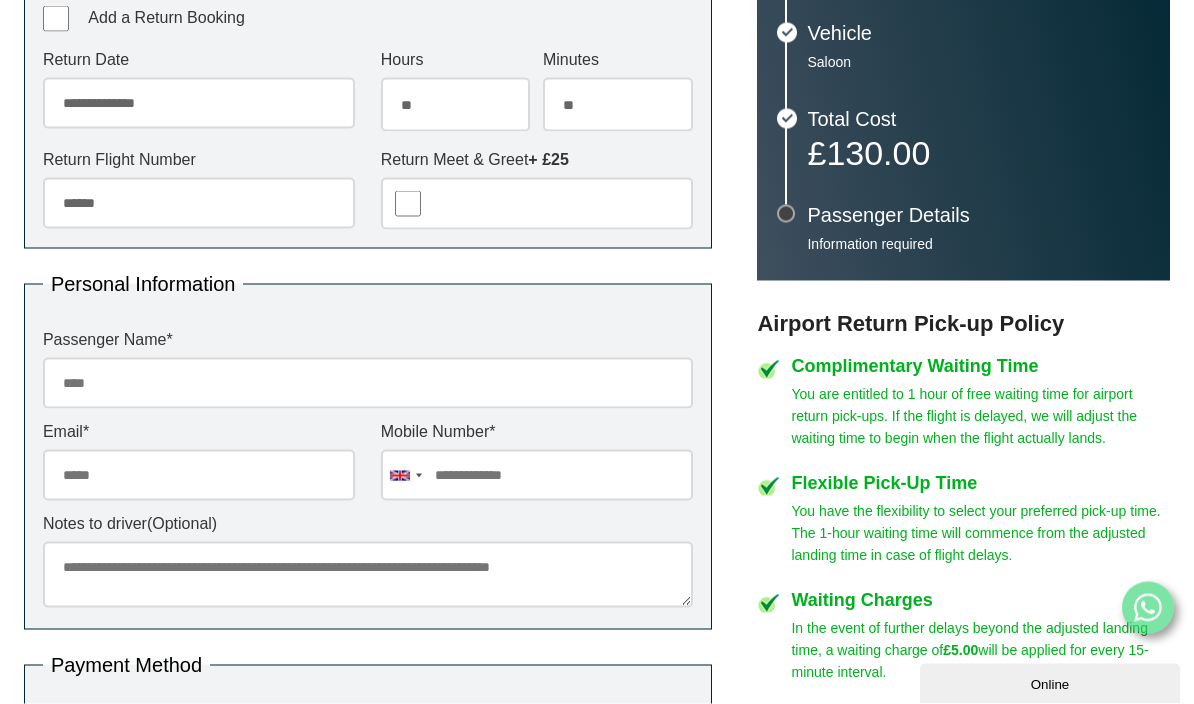 click on "Passenger Name  *" at bounding box center [368, 383] 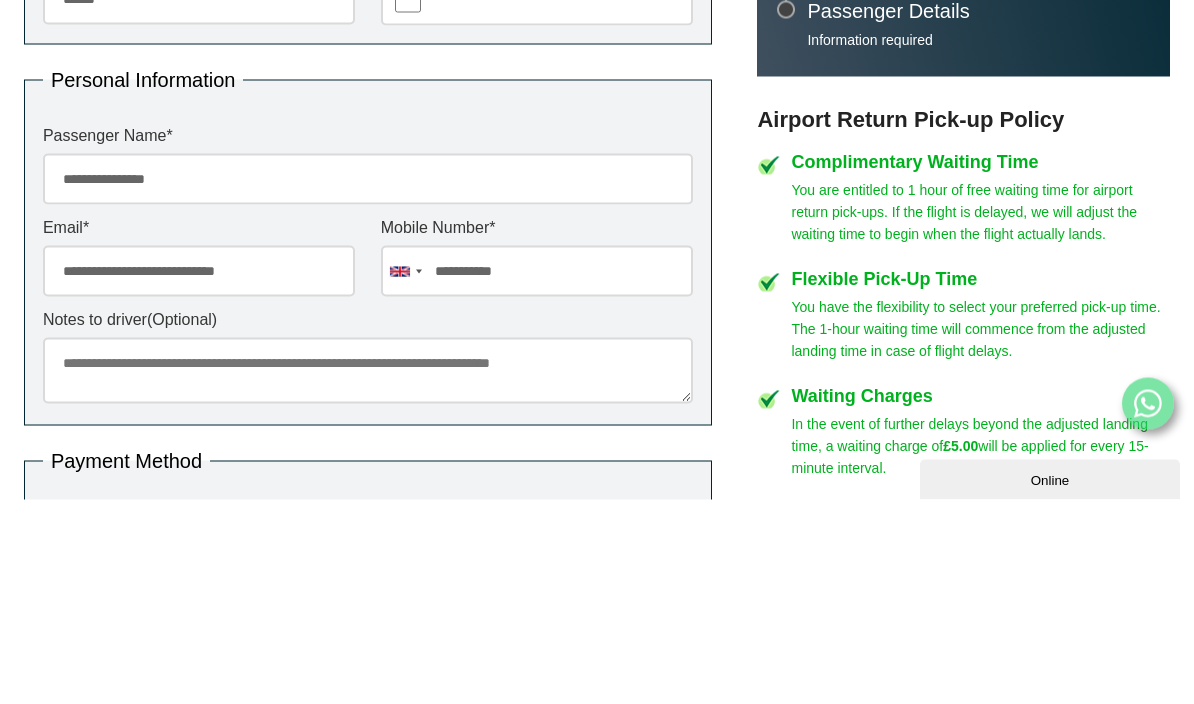 scroll, scrollTop: 874, scrollLeft: 0, axis: vertical 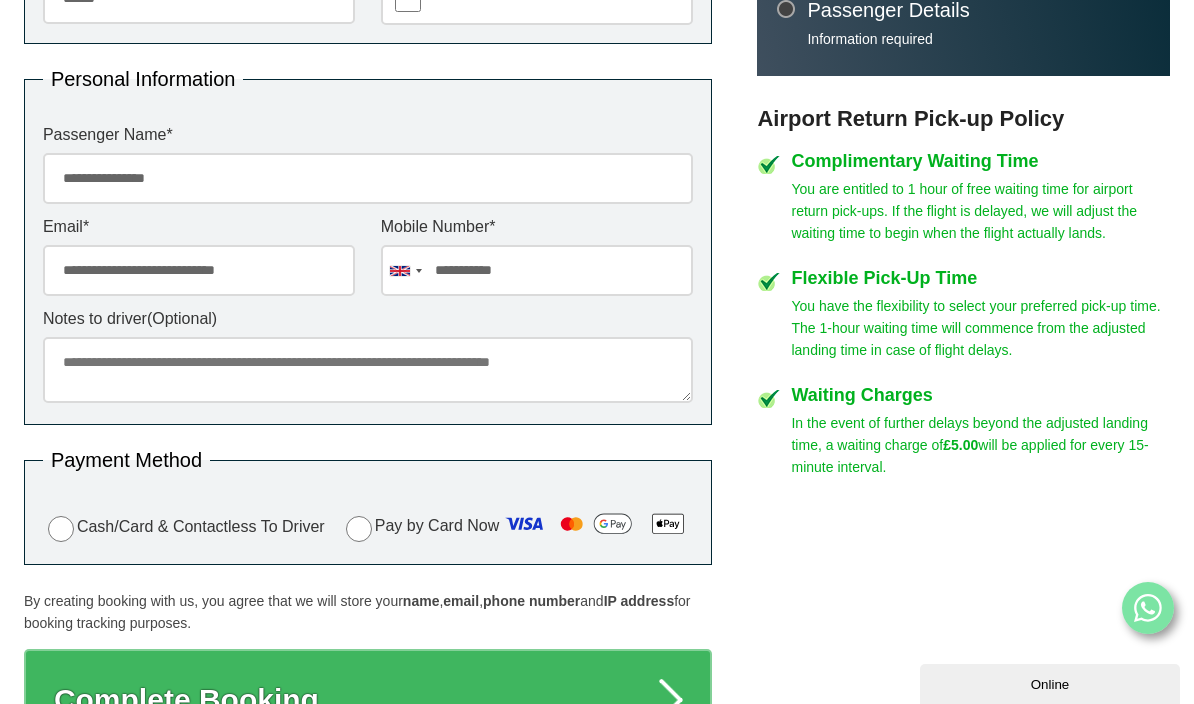 type on "**********" 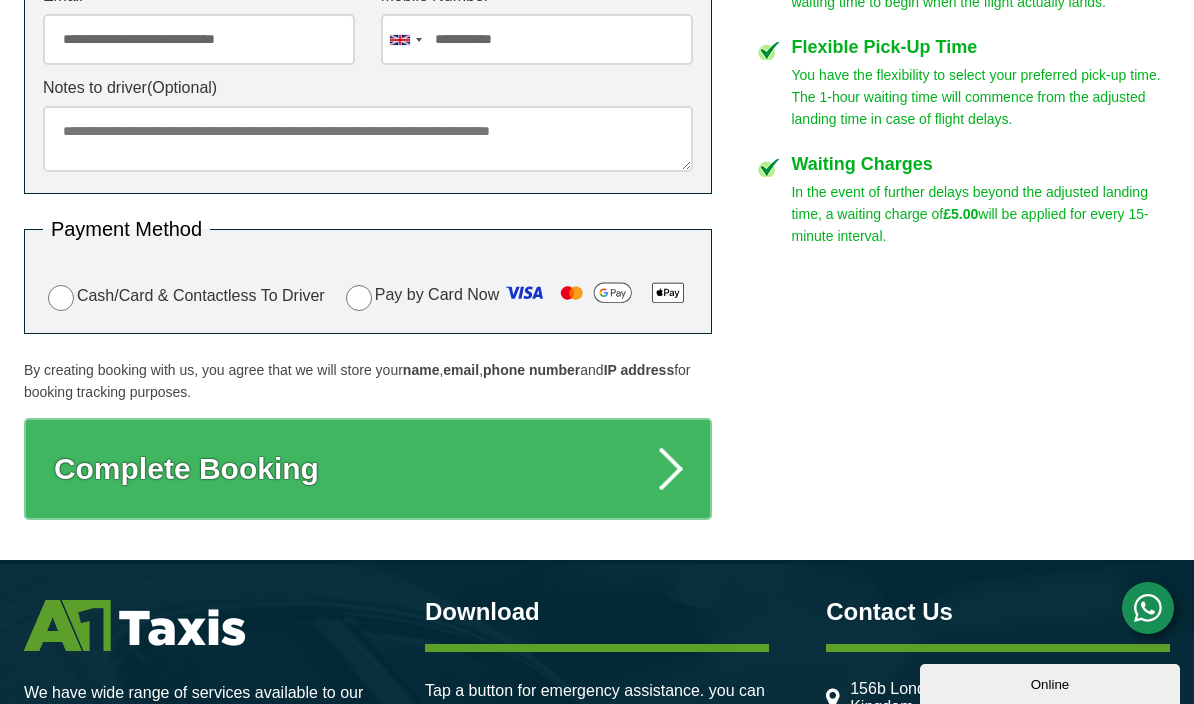 scroll, scrollTop: 1028, scrollLeft: 0, axis: vertical 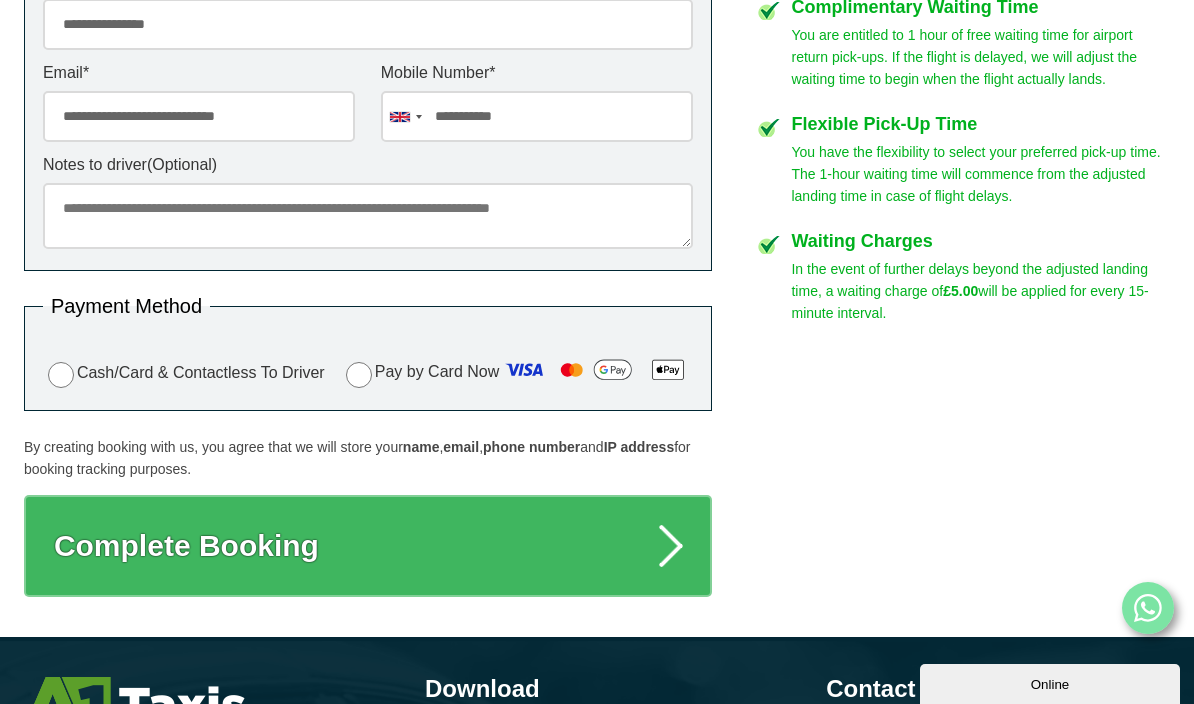 click on "Complete Booking" at bounding box center (368, 546) 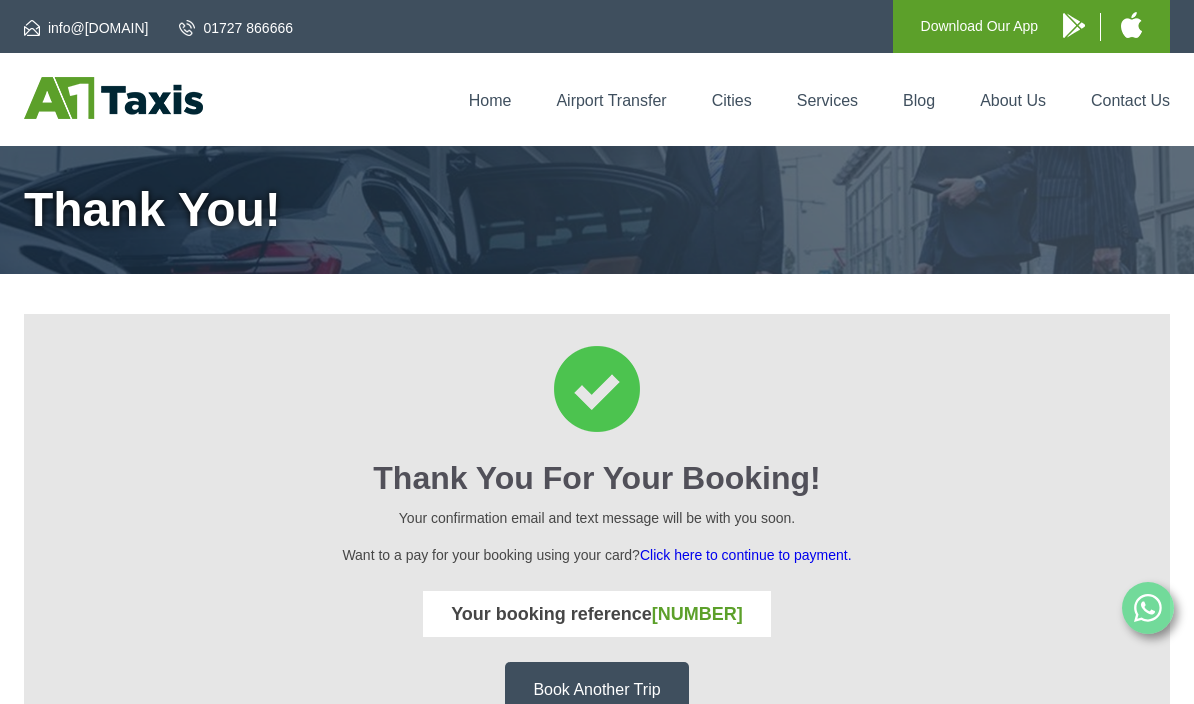 scroll, scrollTop: 0, scrollLeft: 0, axis: both 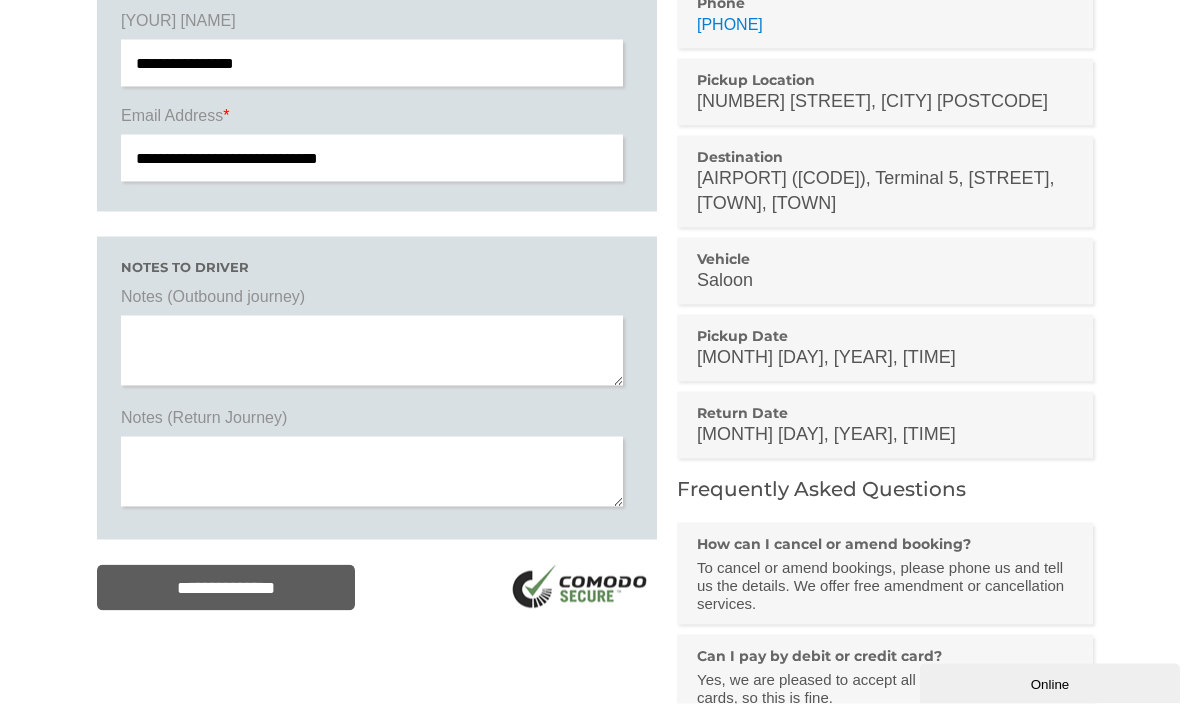 click at bounding box center [372, 351] 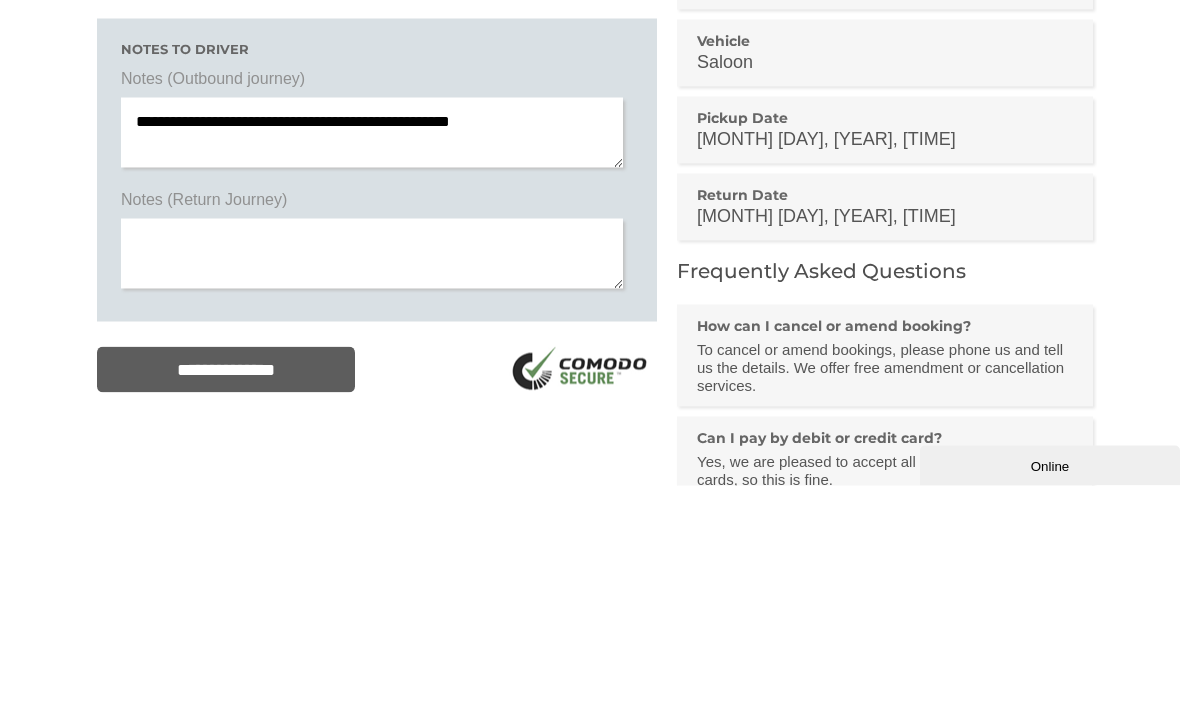 type on "**********" 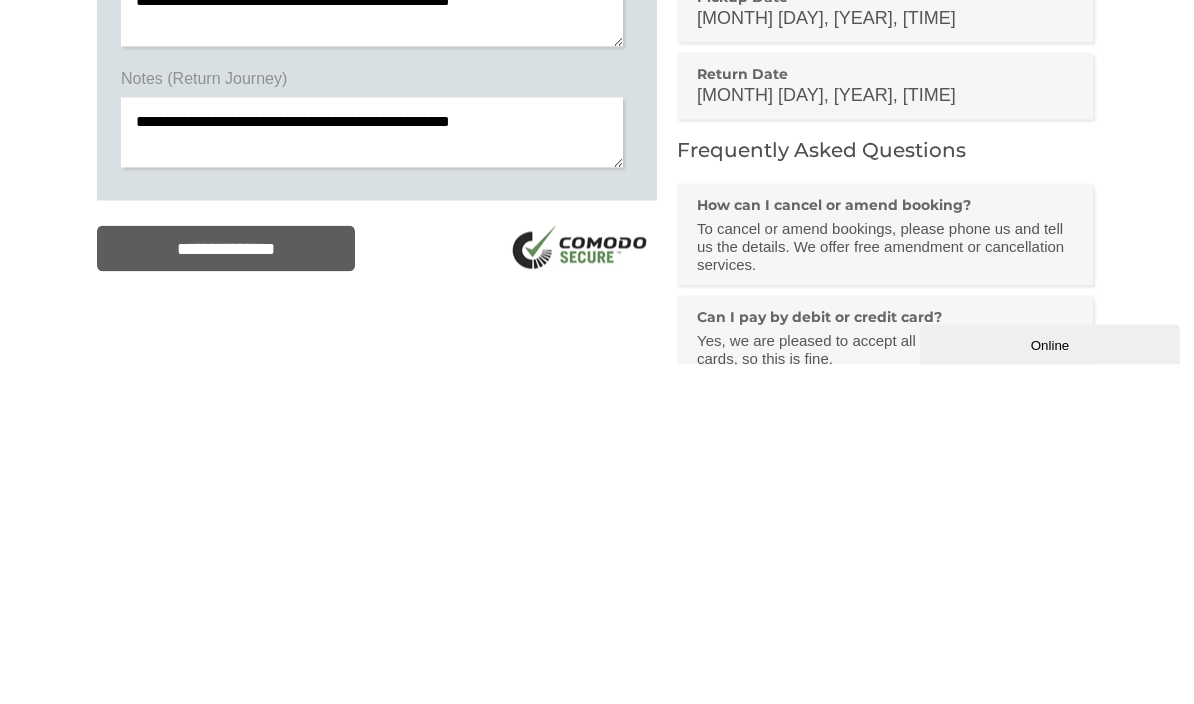 scroll, scrollTop: 669, scrollLeft: 0, axis: vertical 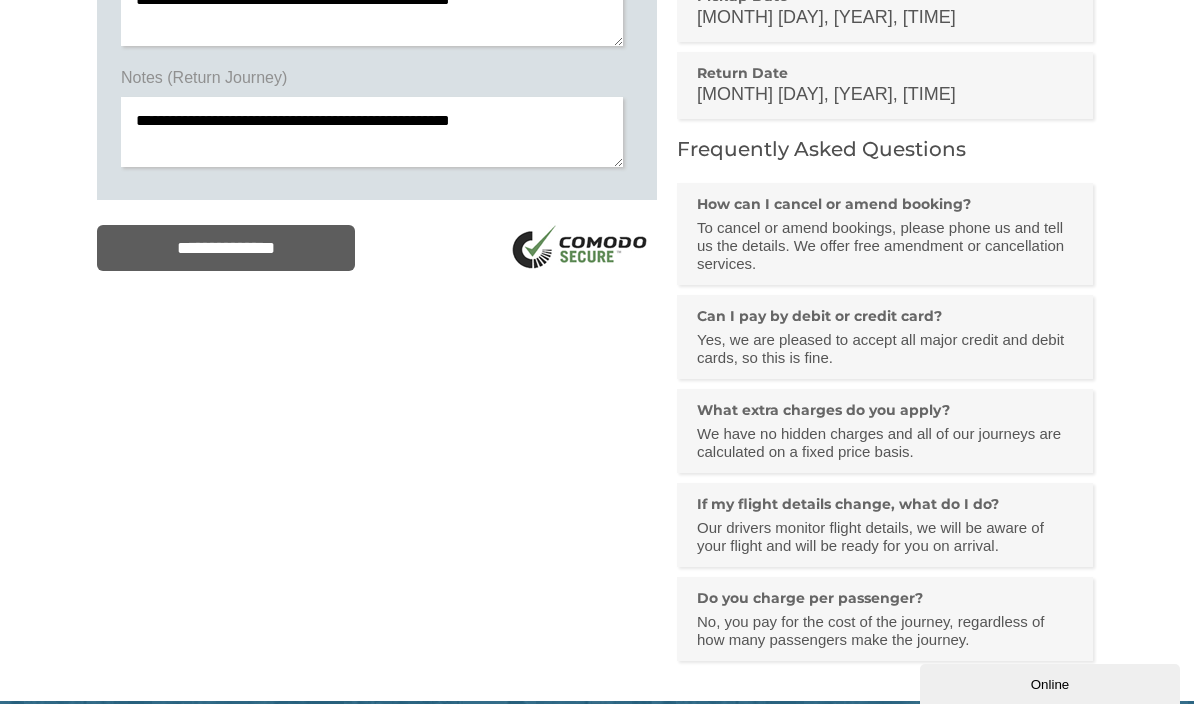 type on "**********" 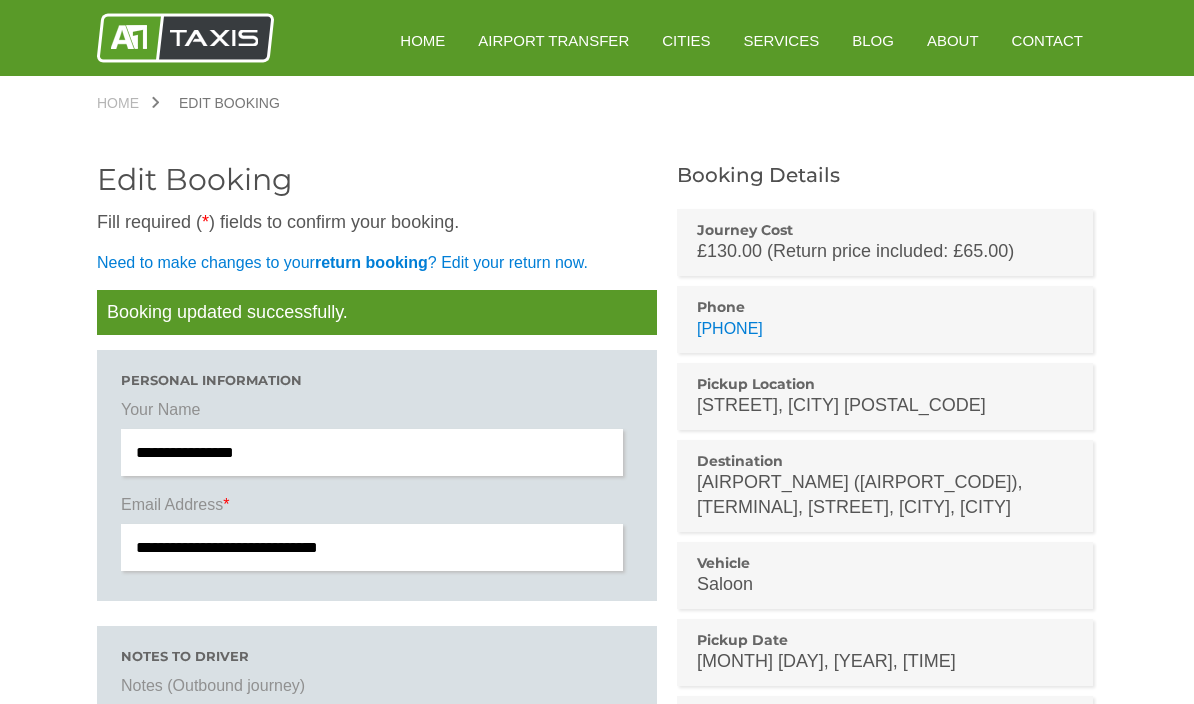 scroll, scrollTop: 0, scrollLeft: 0, axis: both 